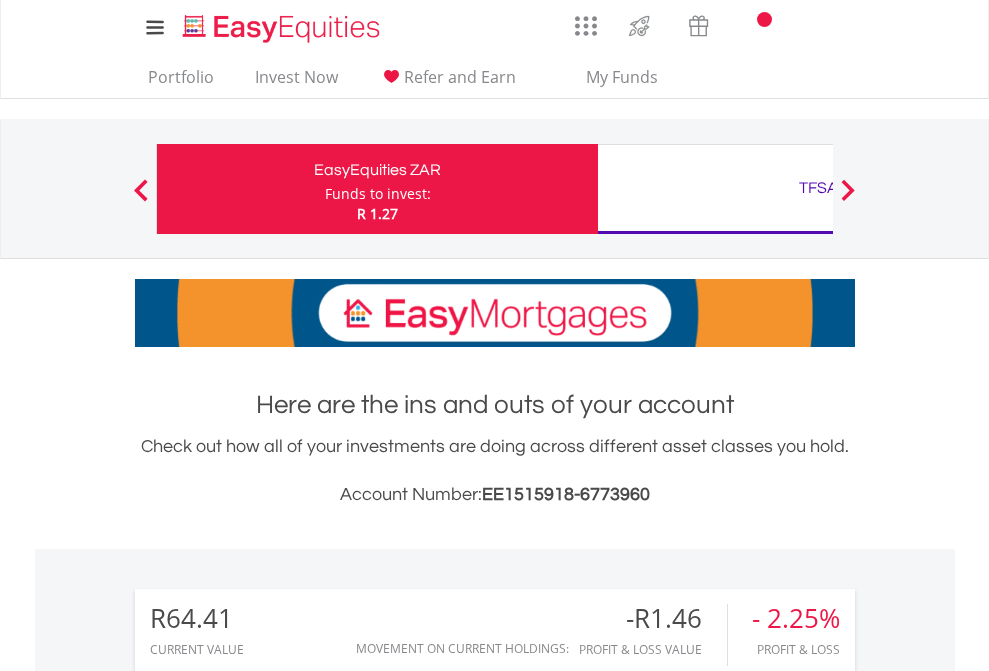 scroll, scrollTop: 0, scrollLeft: 0, axis: both 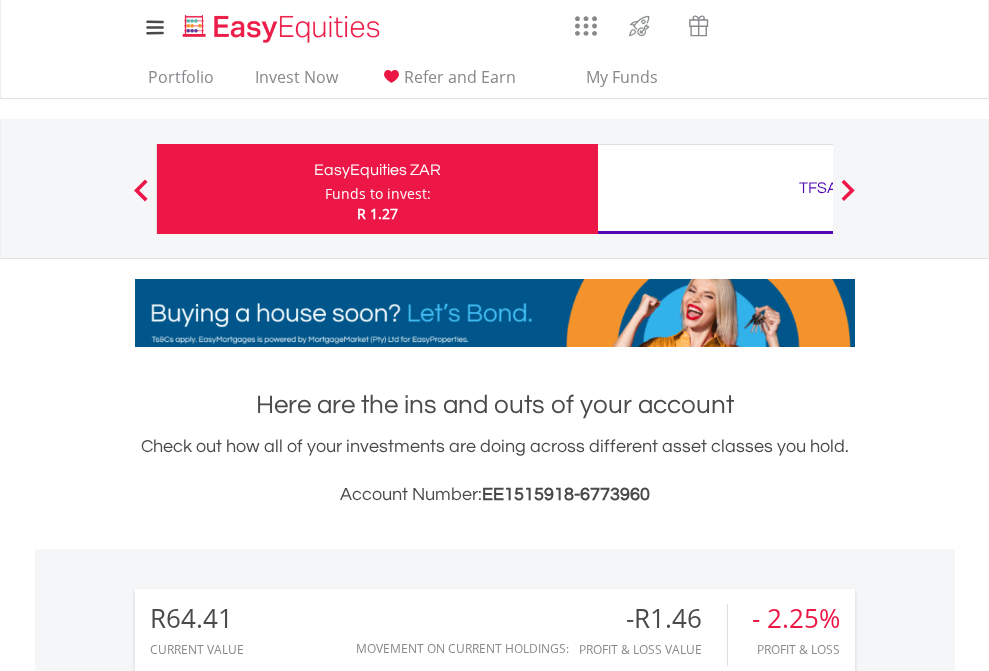 click on "Funds to invest:" at bounding box center [378, 194] 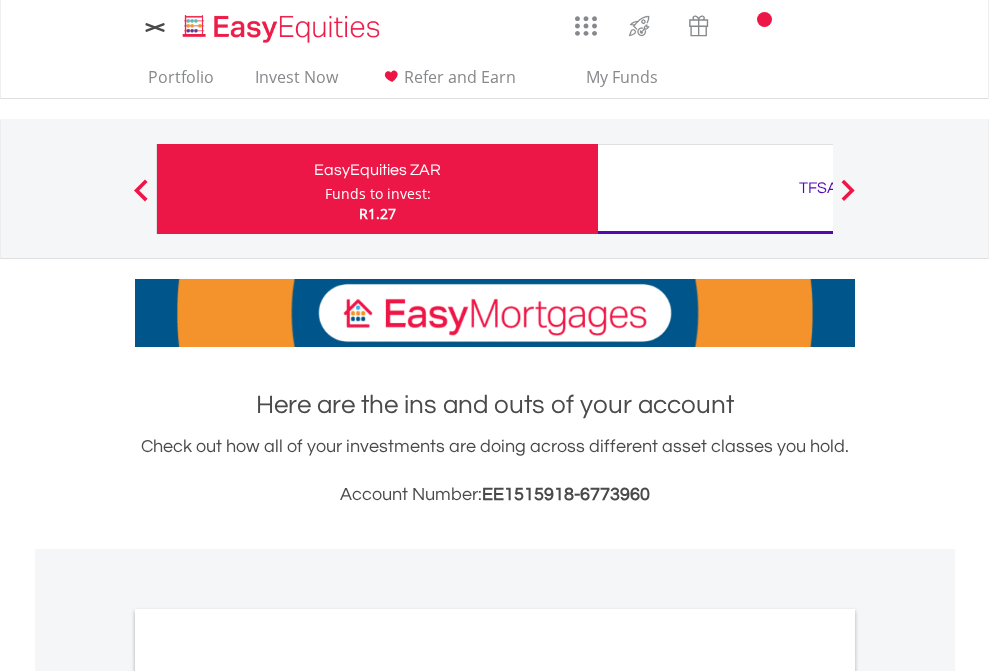 scroll, scrollTop: 0, scrollLeft: 0, axis: both 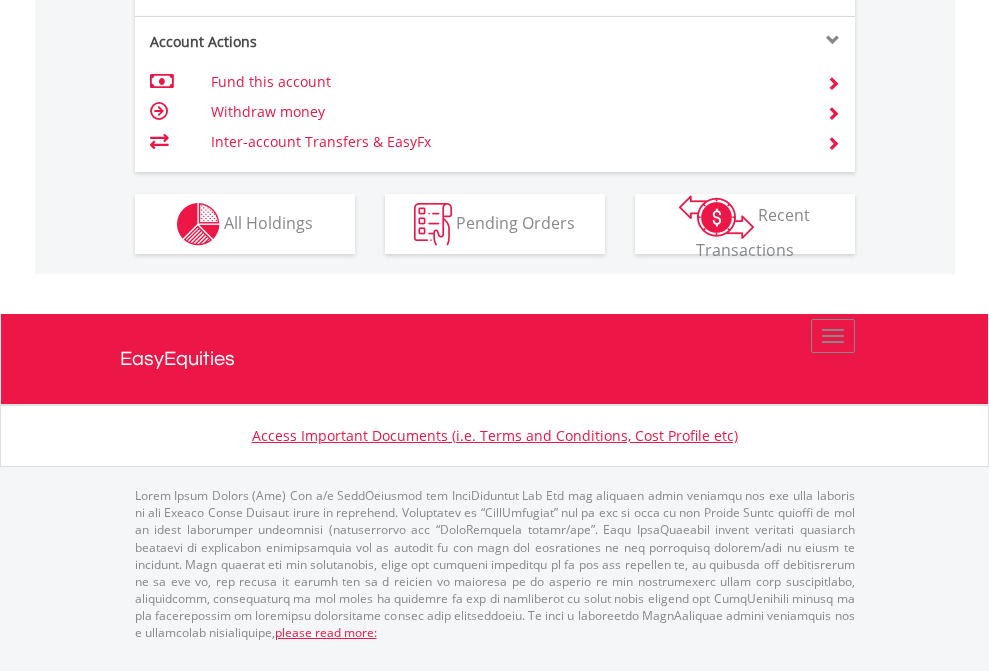 click on "Investment types" at bounding box center (706, -337) 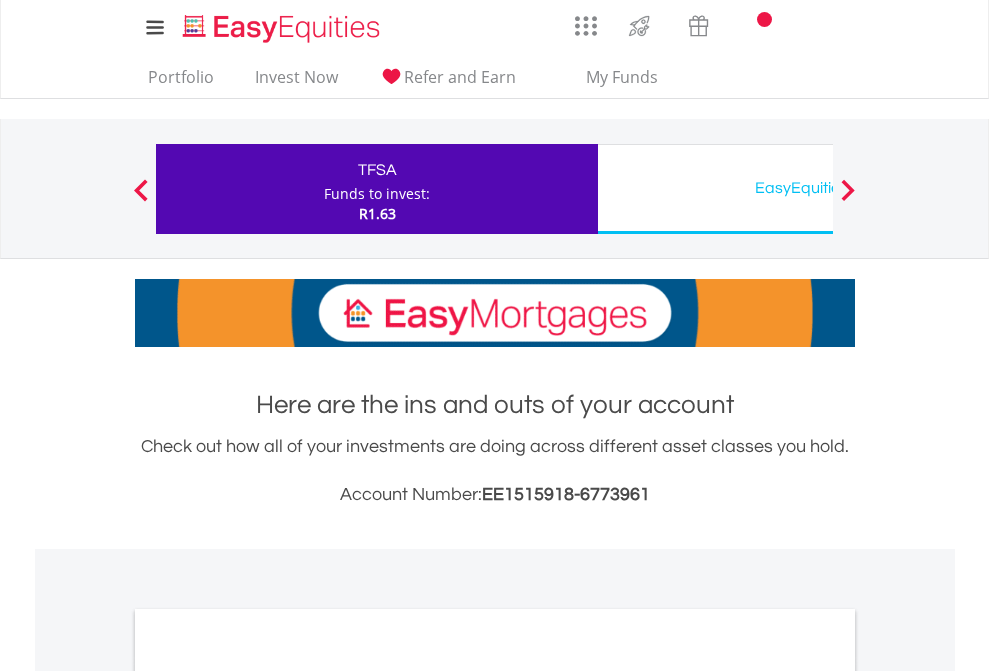 scroll, scrollTop: 0, scrollLeft: 0, axis: both 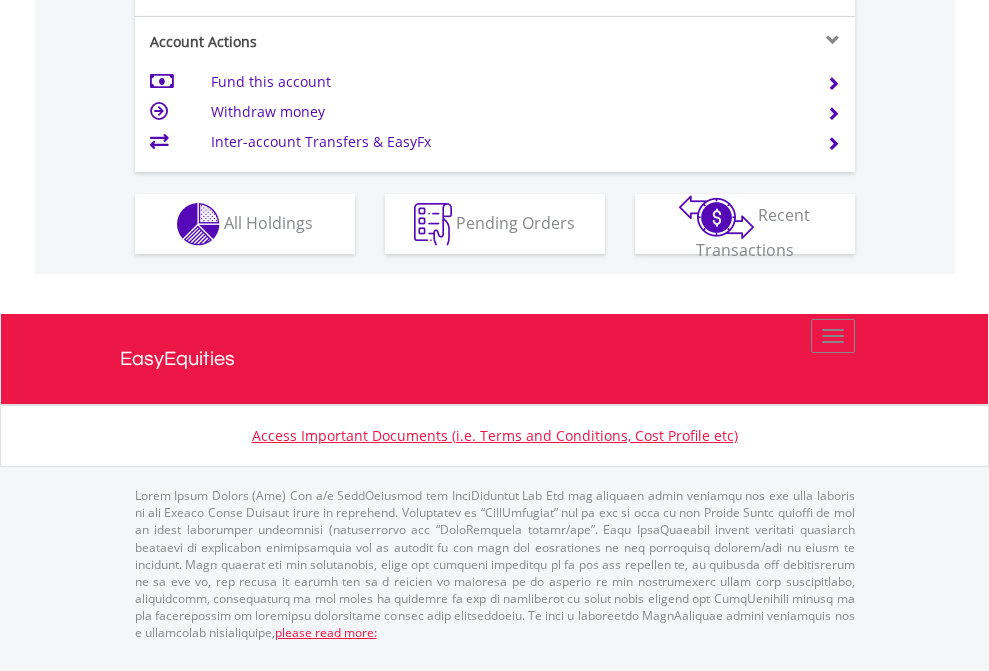 click on "Investment types" at bounding box center [706, -337] 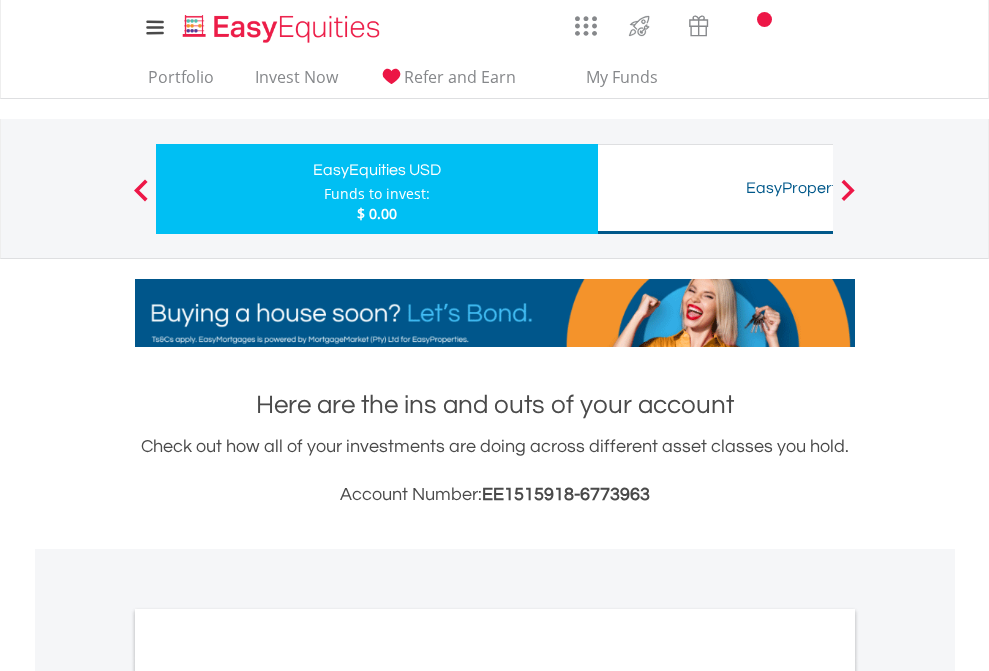 scroll, scrollTop: 0, scrollLeft: 0, axis: both 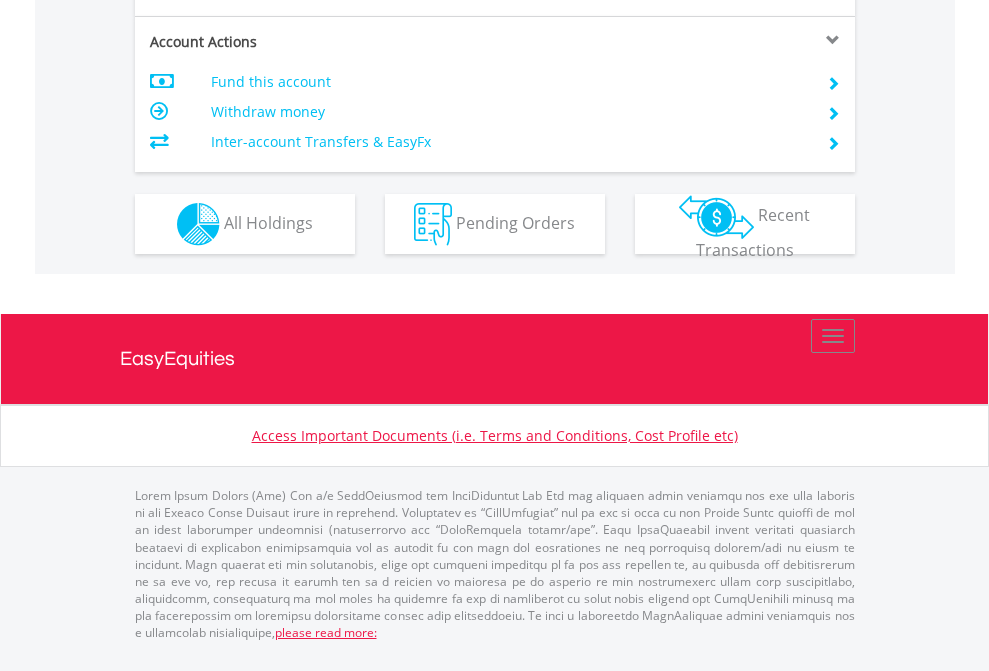 click on "Investment types" at bounding box center (706, -337) 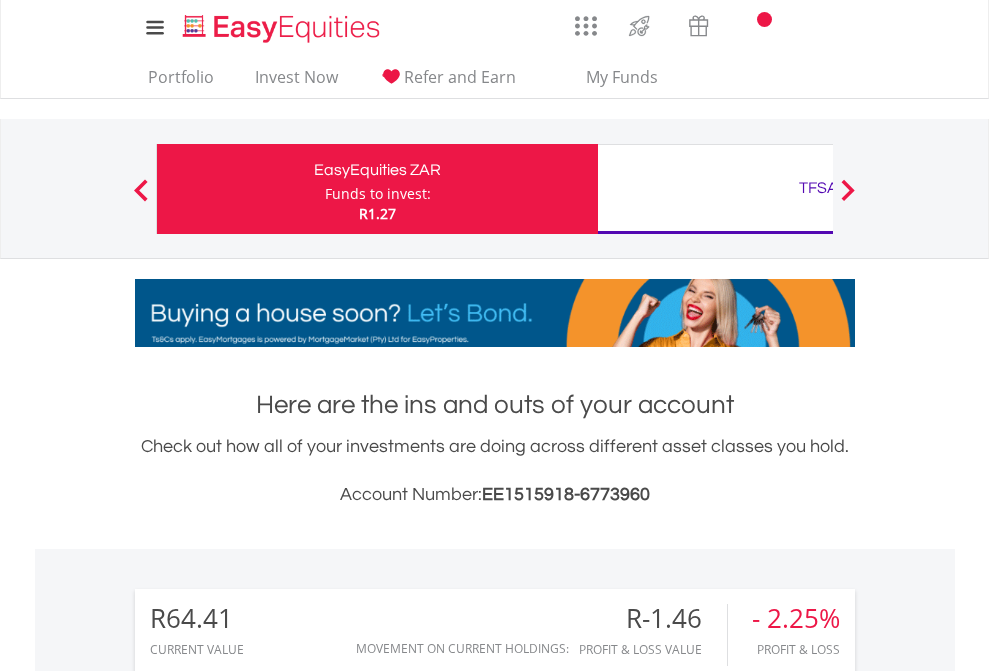 scroll, scrollTop: 1493, scrollLeft: 0, axis: vertical 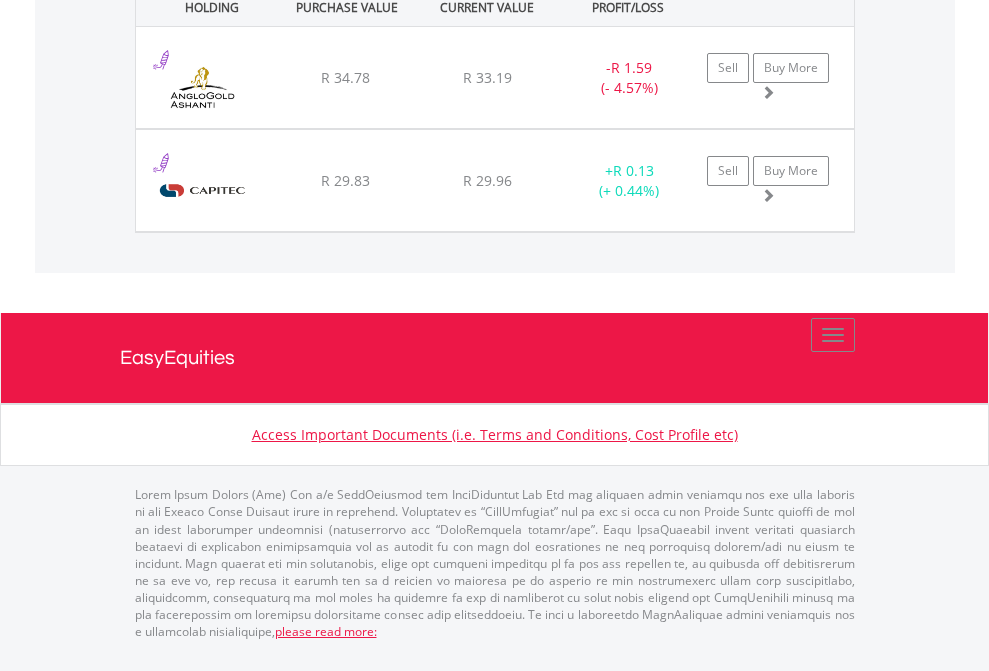 click on "TFSA" at bounding box center (818, -1442) 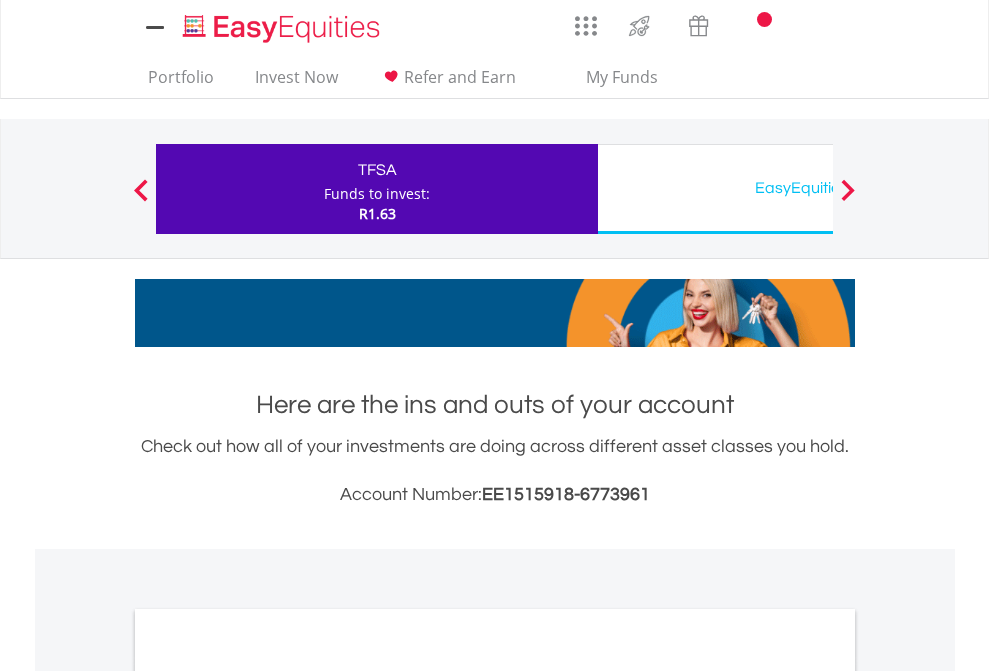 scroll, scrollTop: 1202, scrollLeft: 0, axis: vertical 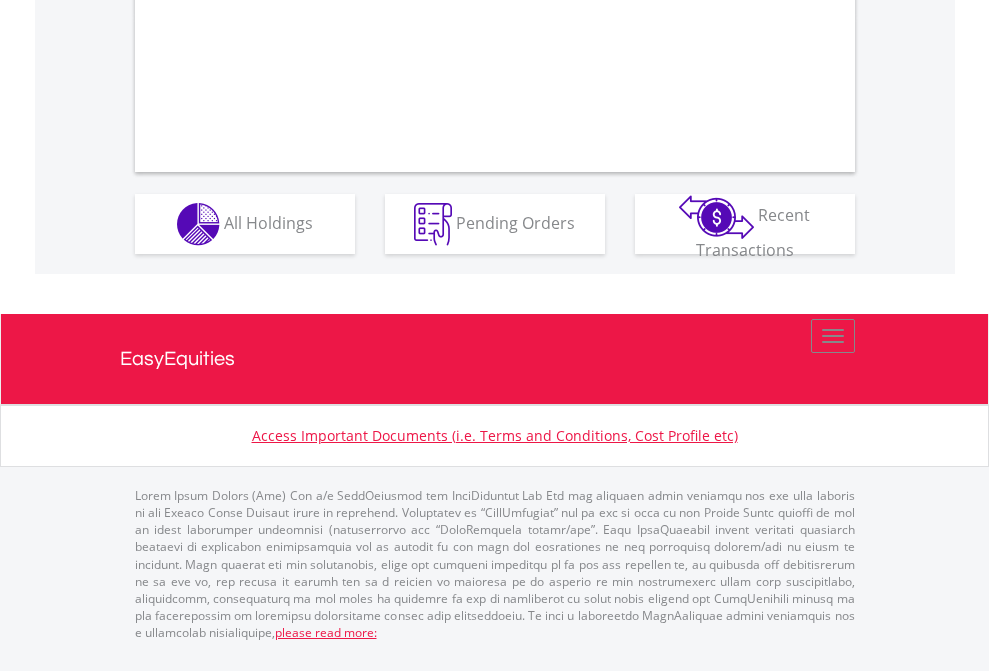 click on "All Holdings" at bounding box center (268, 222) 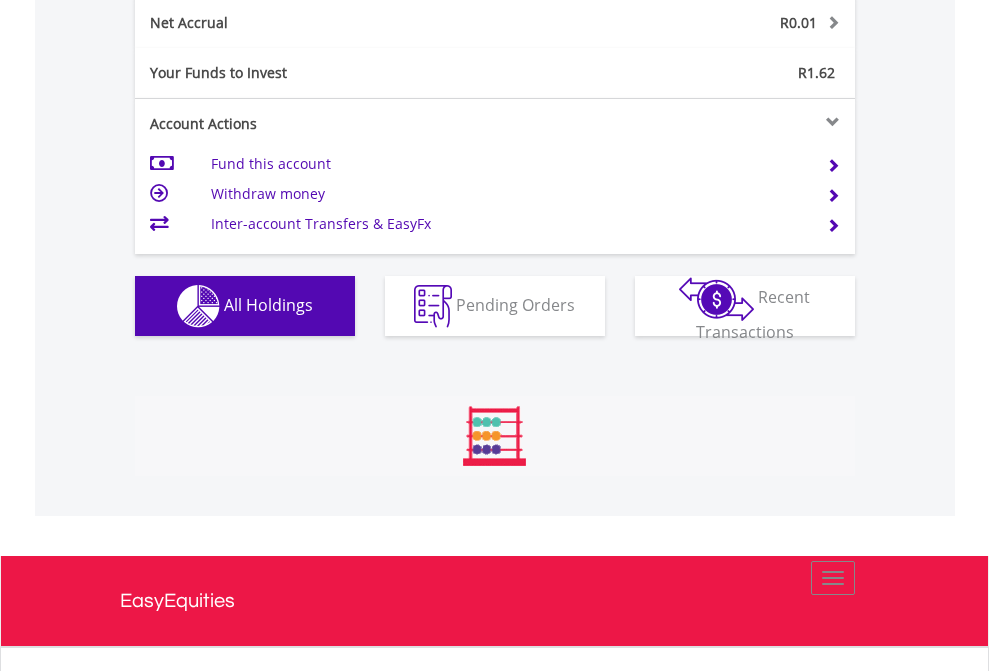 scroll, scrollTop: 999808, scrollLeft: 999687, axis: both 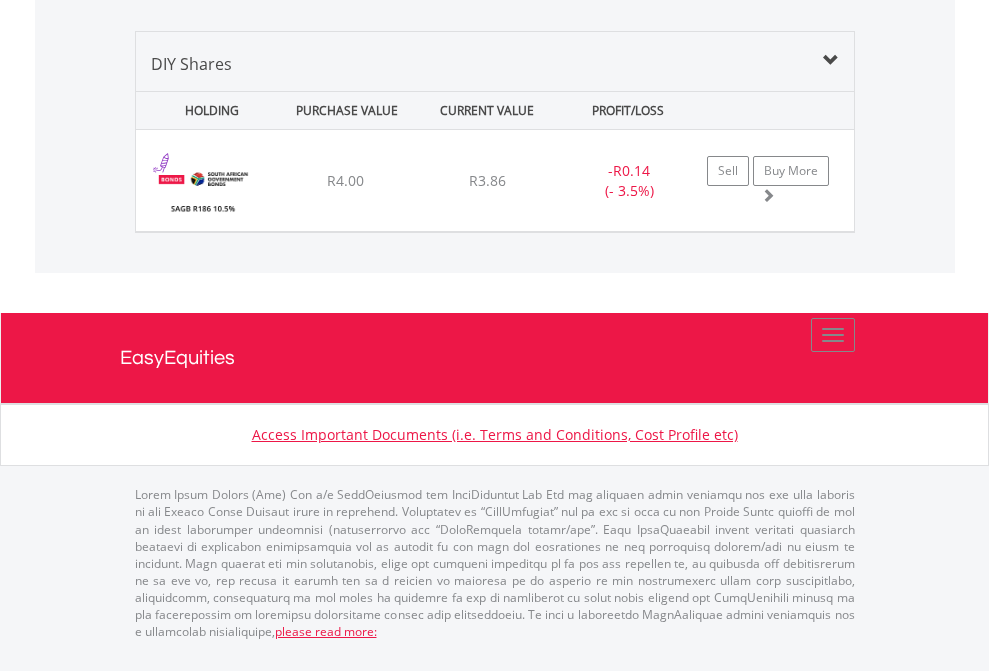 click on "EasyEquities USD" at bounding box center (818, -1379) 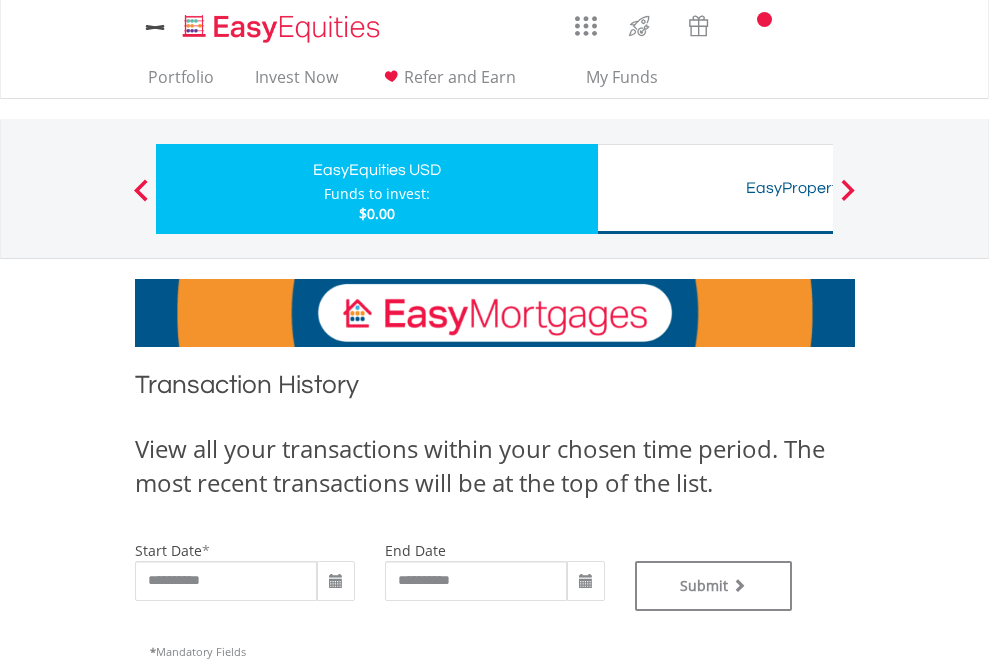 scroll, scrollTop: 0, scrollLeft: 0, axis: both 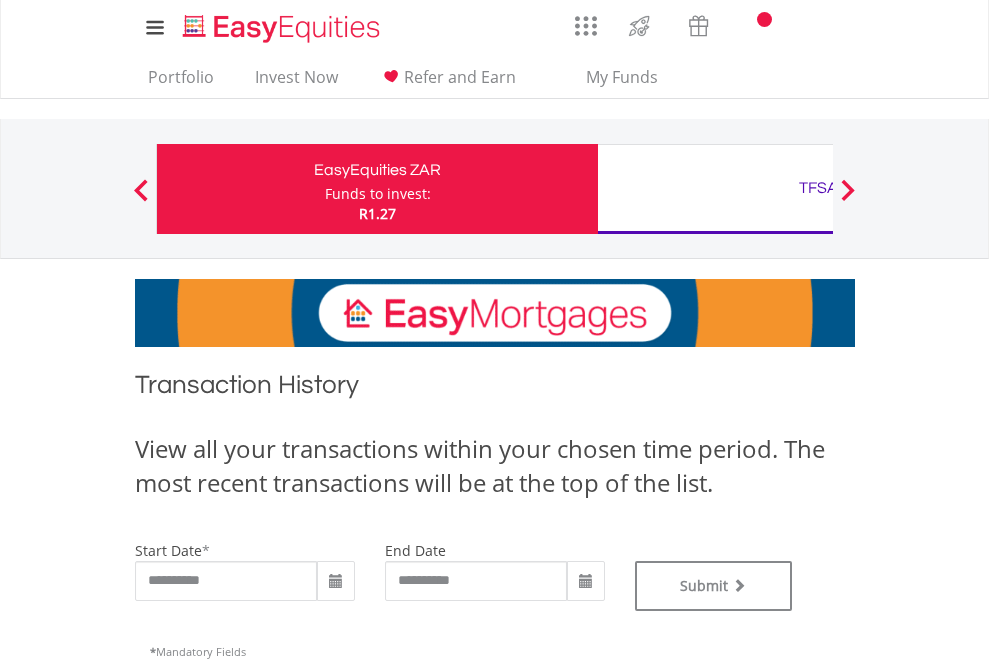 type on "**********" 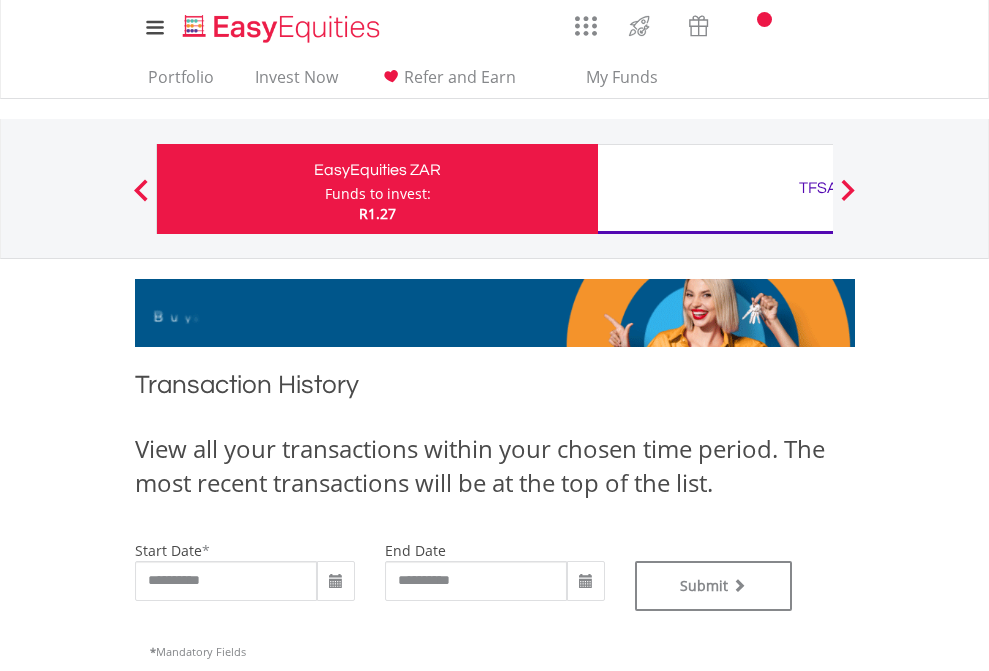 type on "**********" 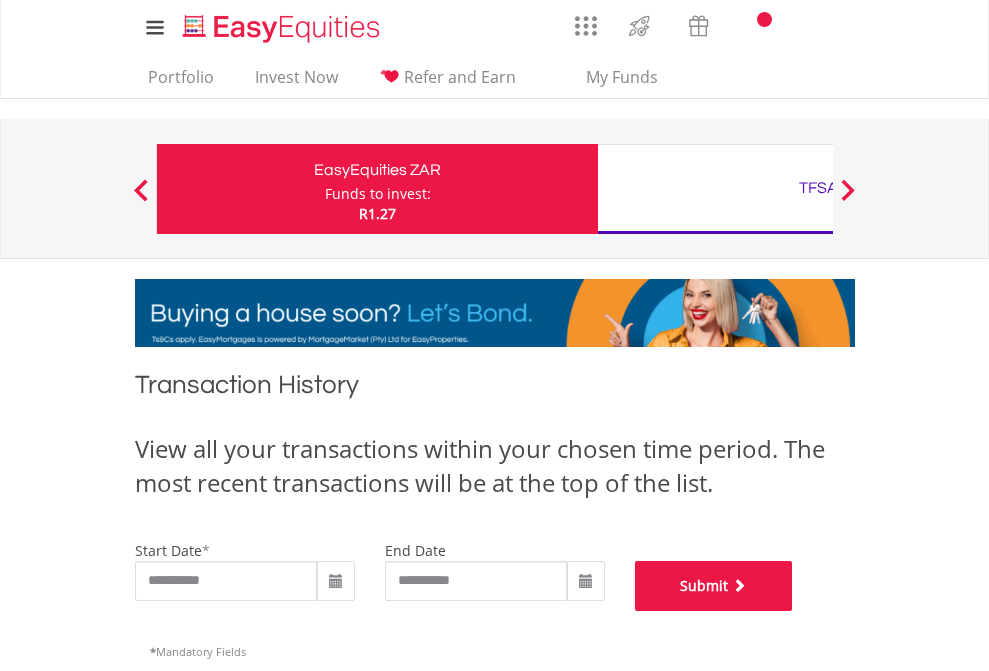 click on "Submit" at bounding box center [714, 586] 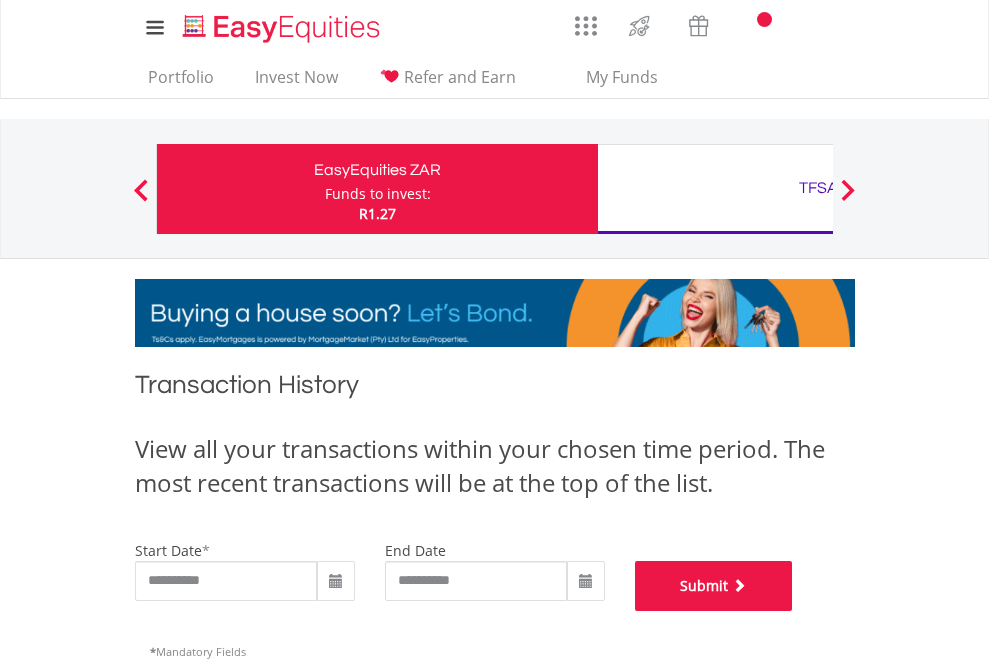 scroll, scrollTop: 811, scrollLeft: 0, axis: vertical 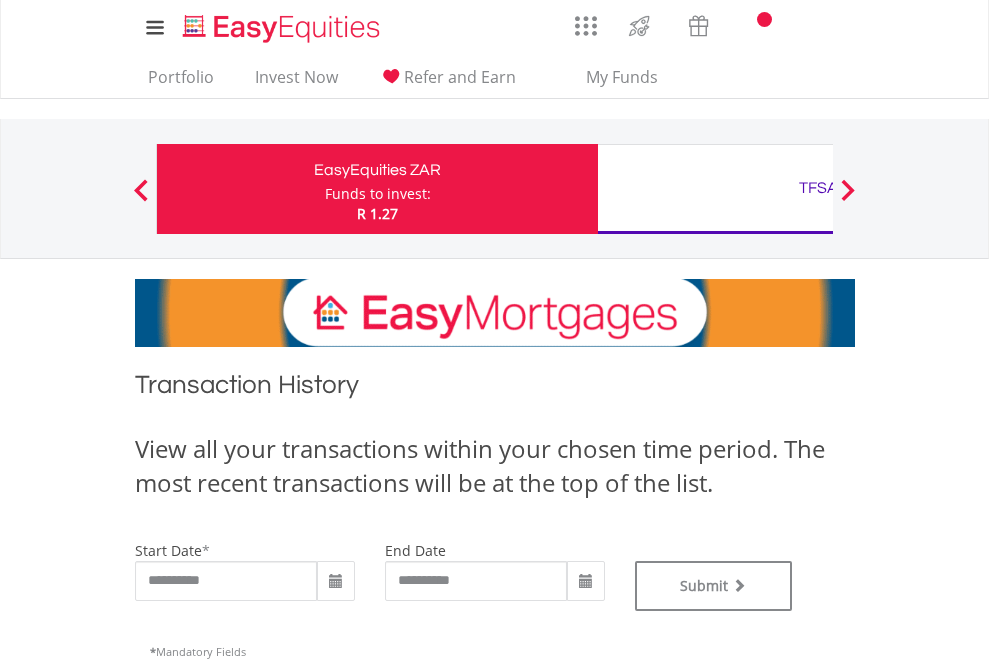 click on "TFSA" at bounding box center (818, 188) 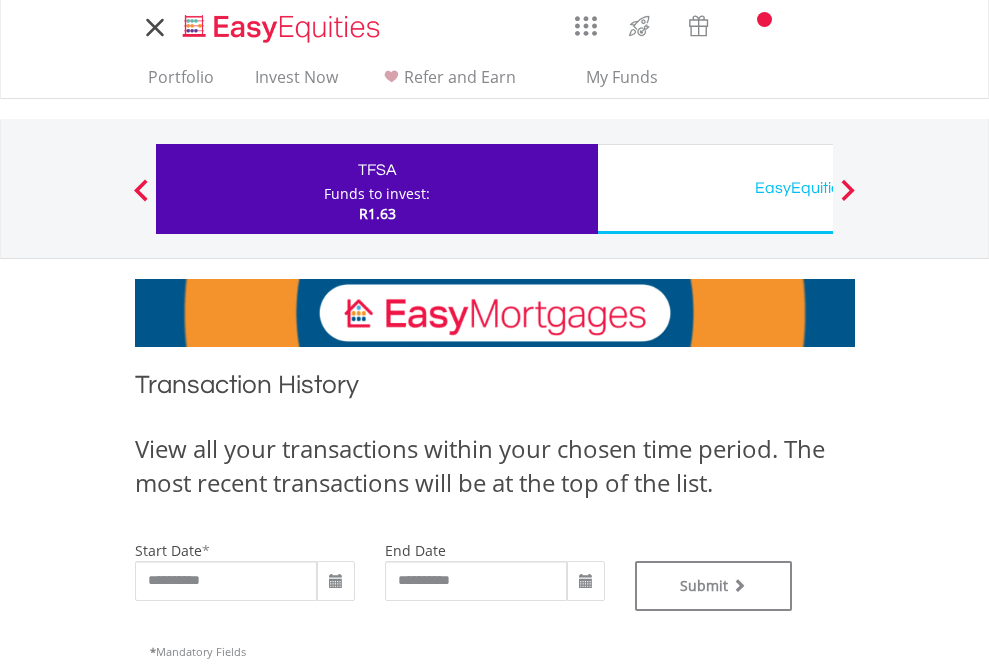 scroll, scrollTop: 0, scrollLeft: 0, axis: both 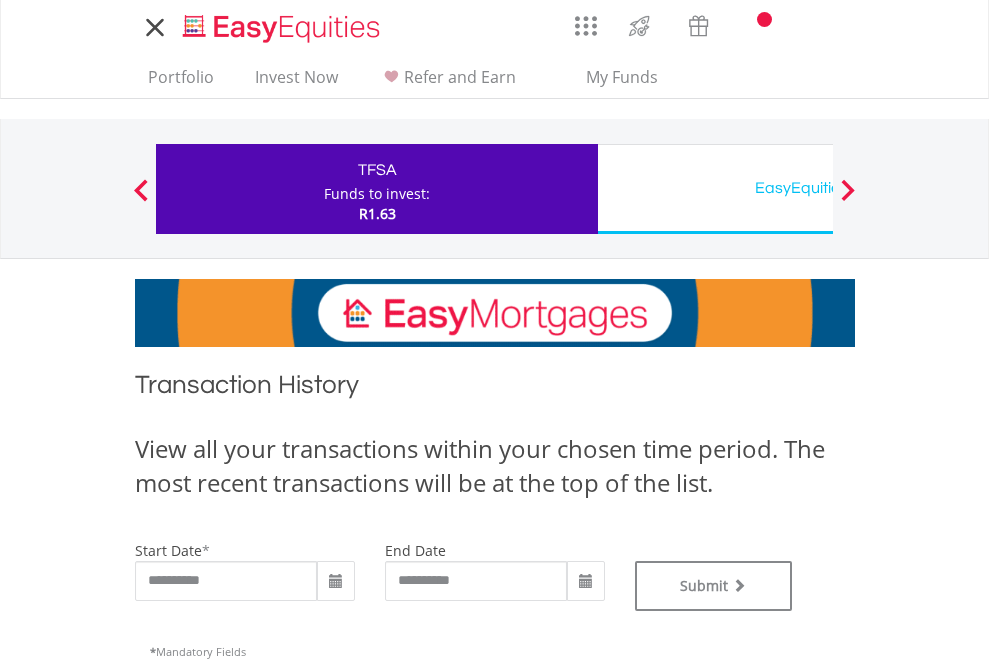type on "**********" 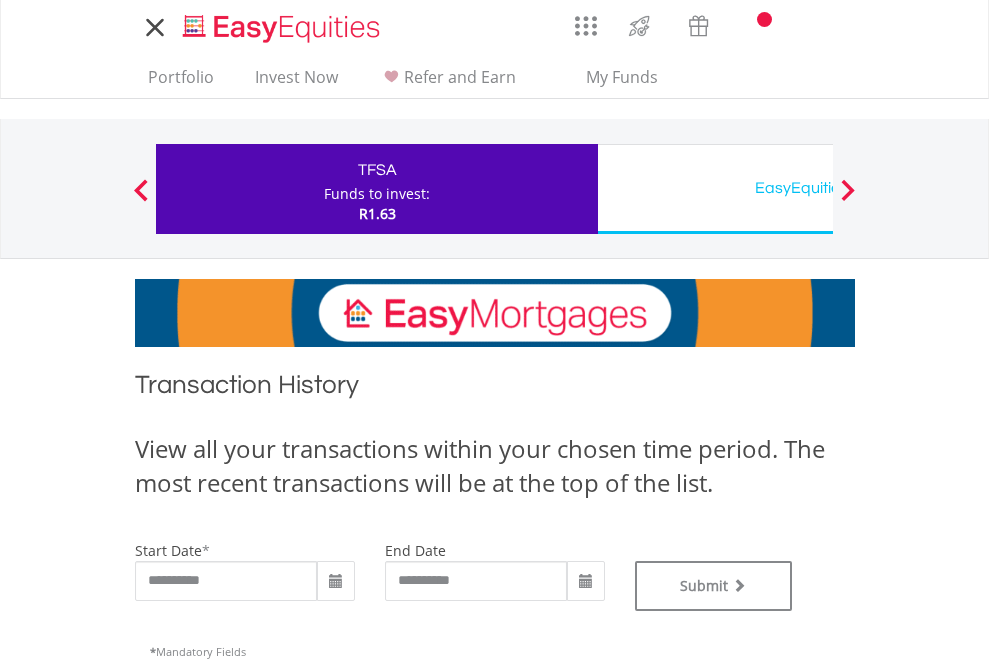 type on "**********" 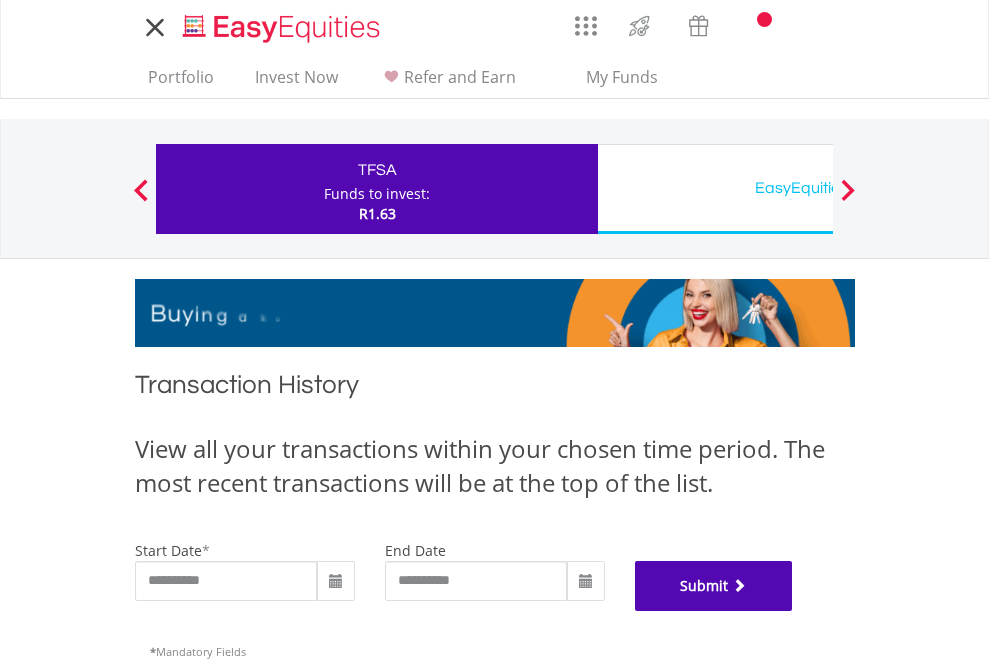 click on "Submit" at bounding box center [714, 586] 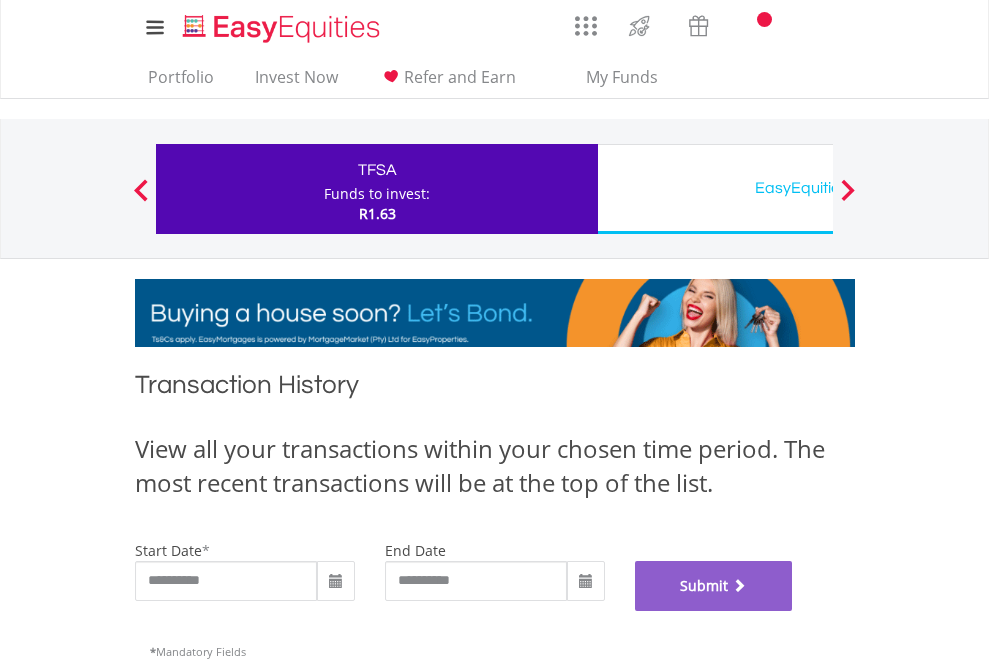 scroll, scrollTop: 811, scrollLeft: 0, axis: vertical 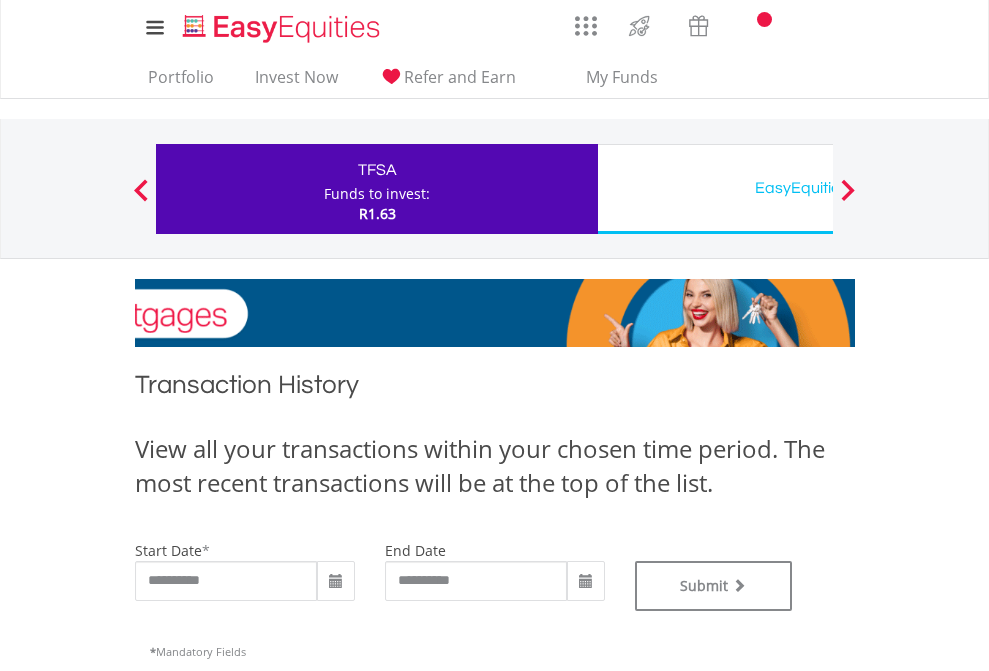 click on "EasyEquities USD" at bounding box center [818, 188] 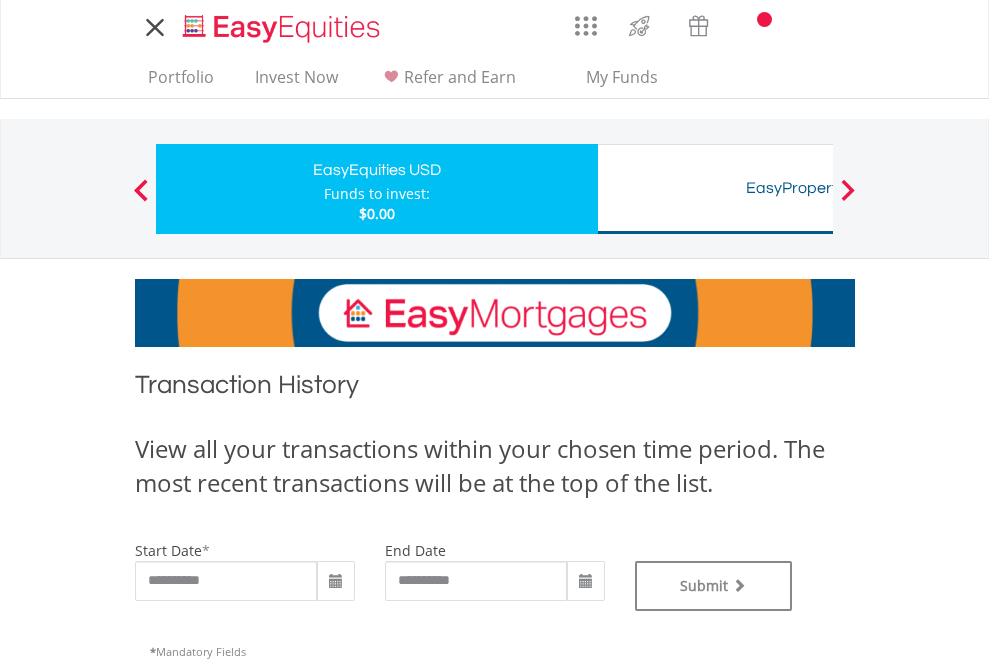 scroll, scrollTop: 0, scrollLeft: 0, axis: both 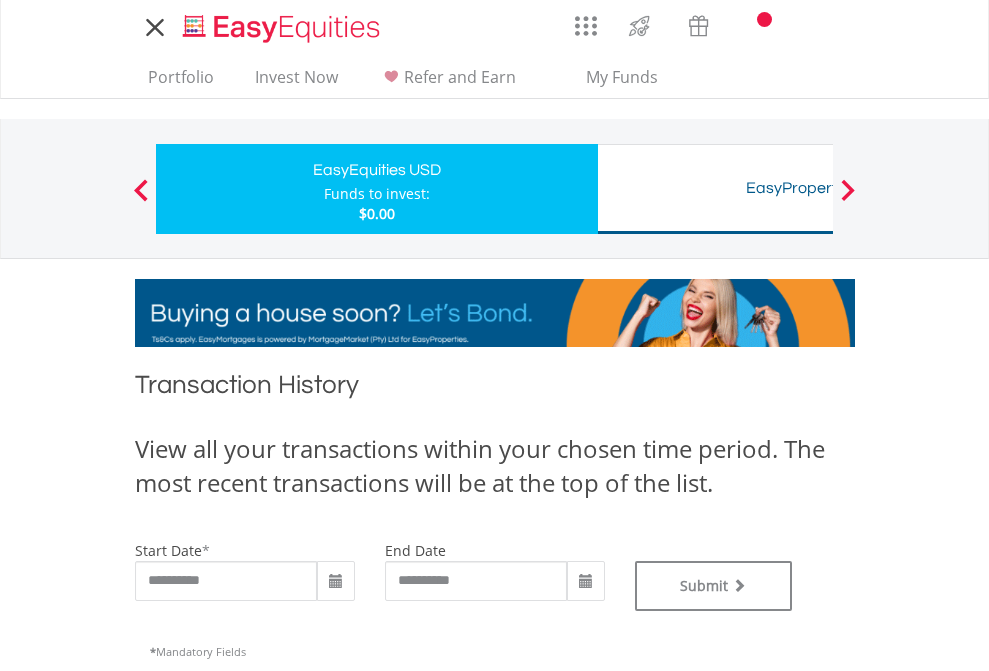 type on "**********" 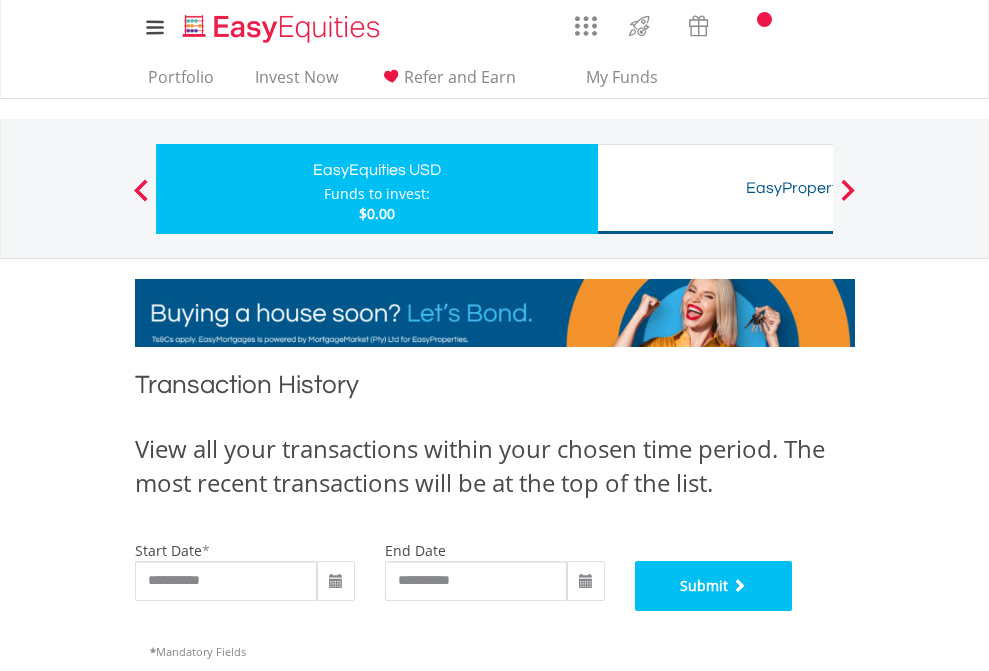 click on "Submit" at bounding box center (714, 586) 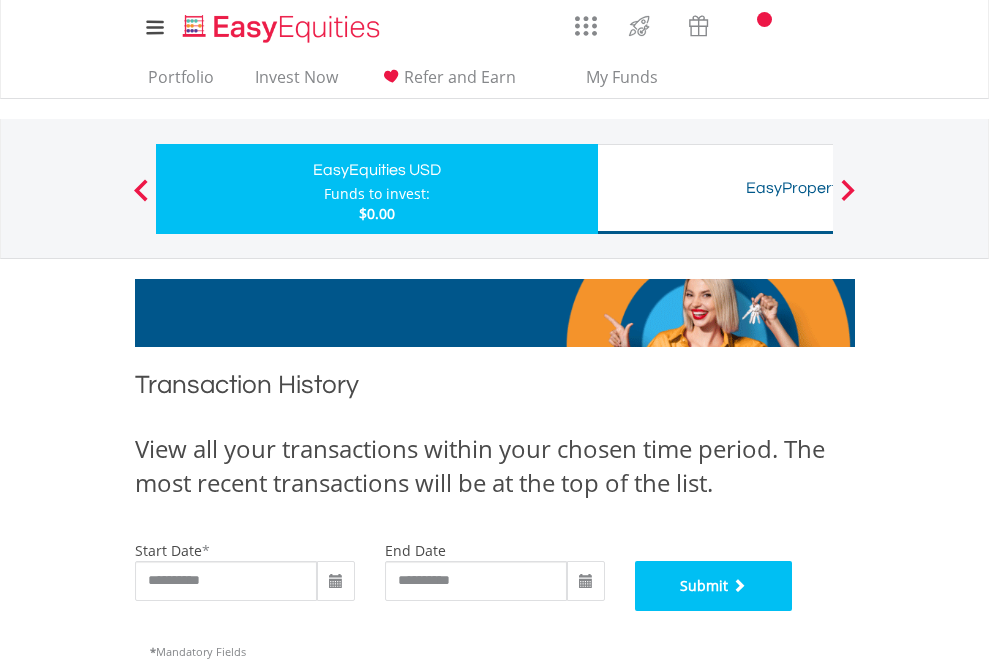 scroll, scrollTop: 811, scrollLeft: 0, axis: vertical 